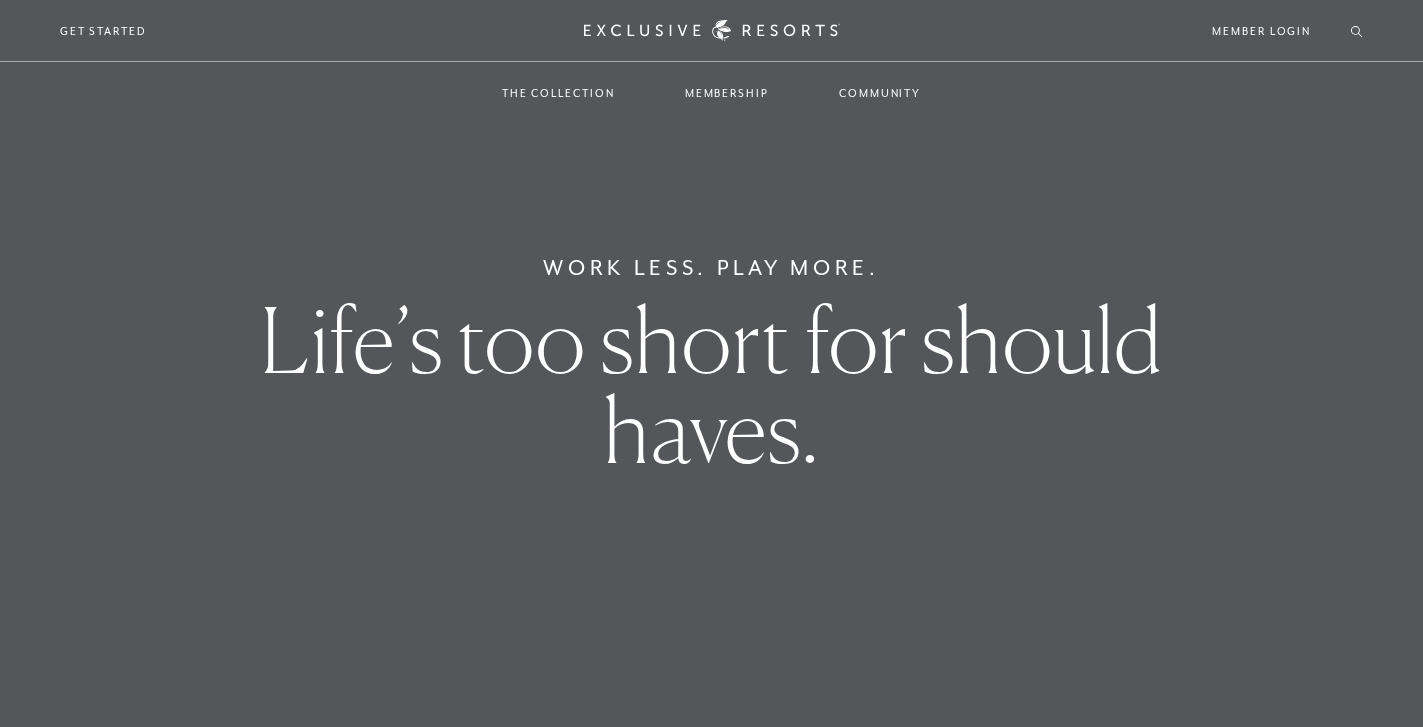 scroll, scrollTop: 0, scrollLeft: 0, axis: both 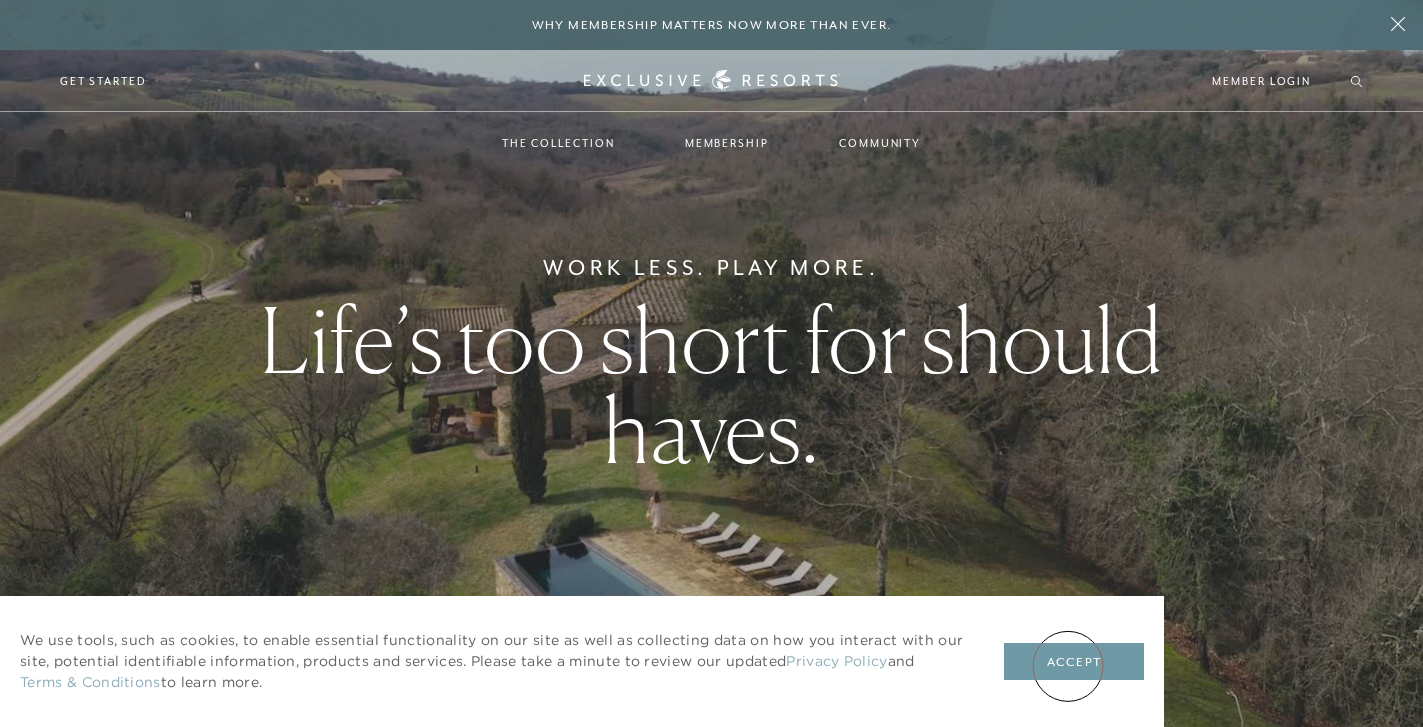 click on "Accept" at bounding box center [1074, 662] 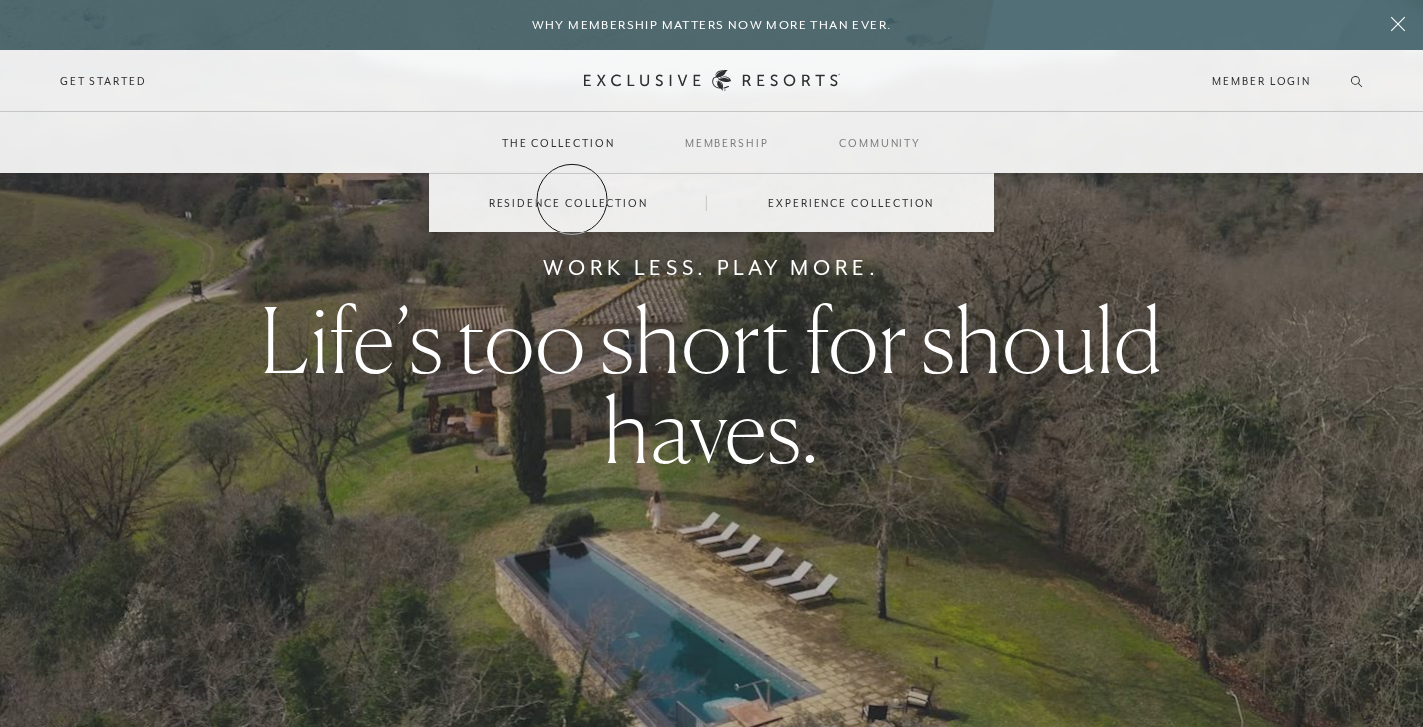 click on "Residence Collection" at bounding box center [568, 203] 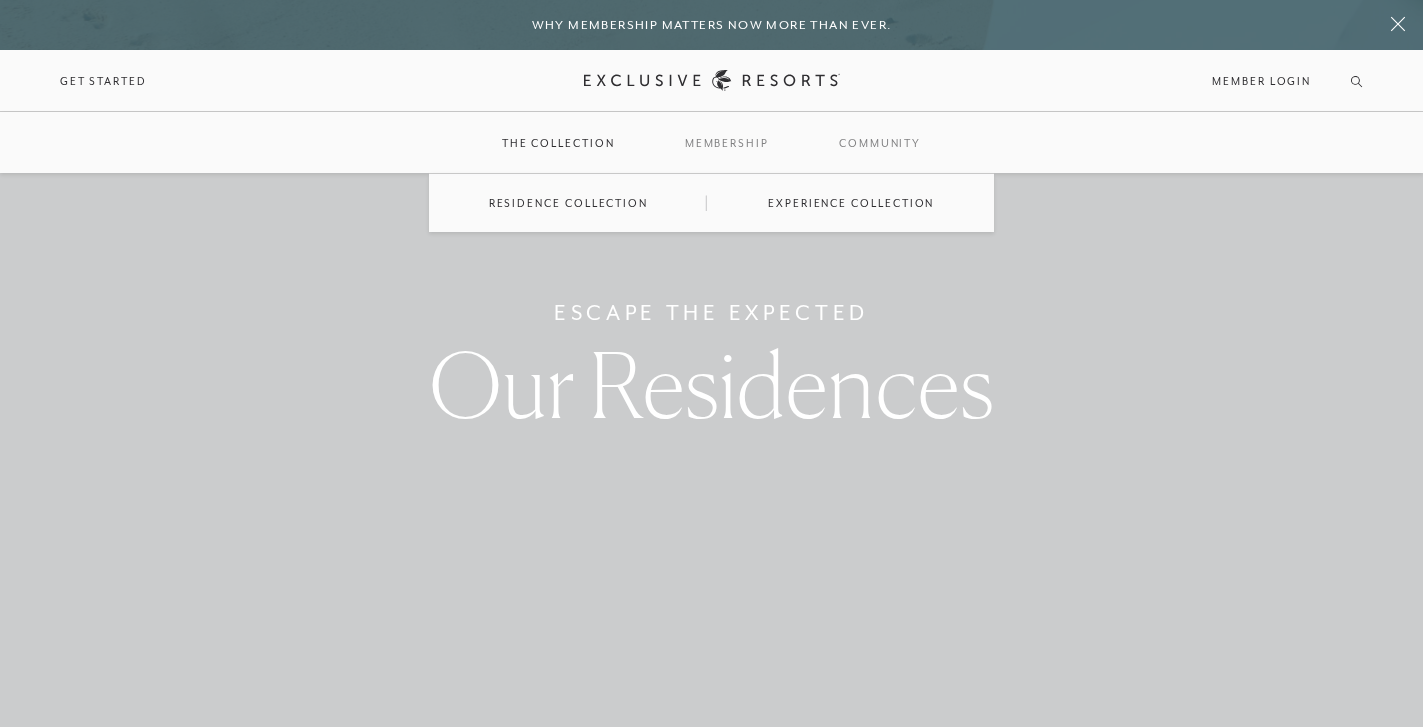 click on "Residence Collection" at bounding box center [568, 203] 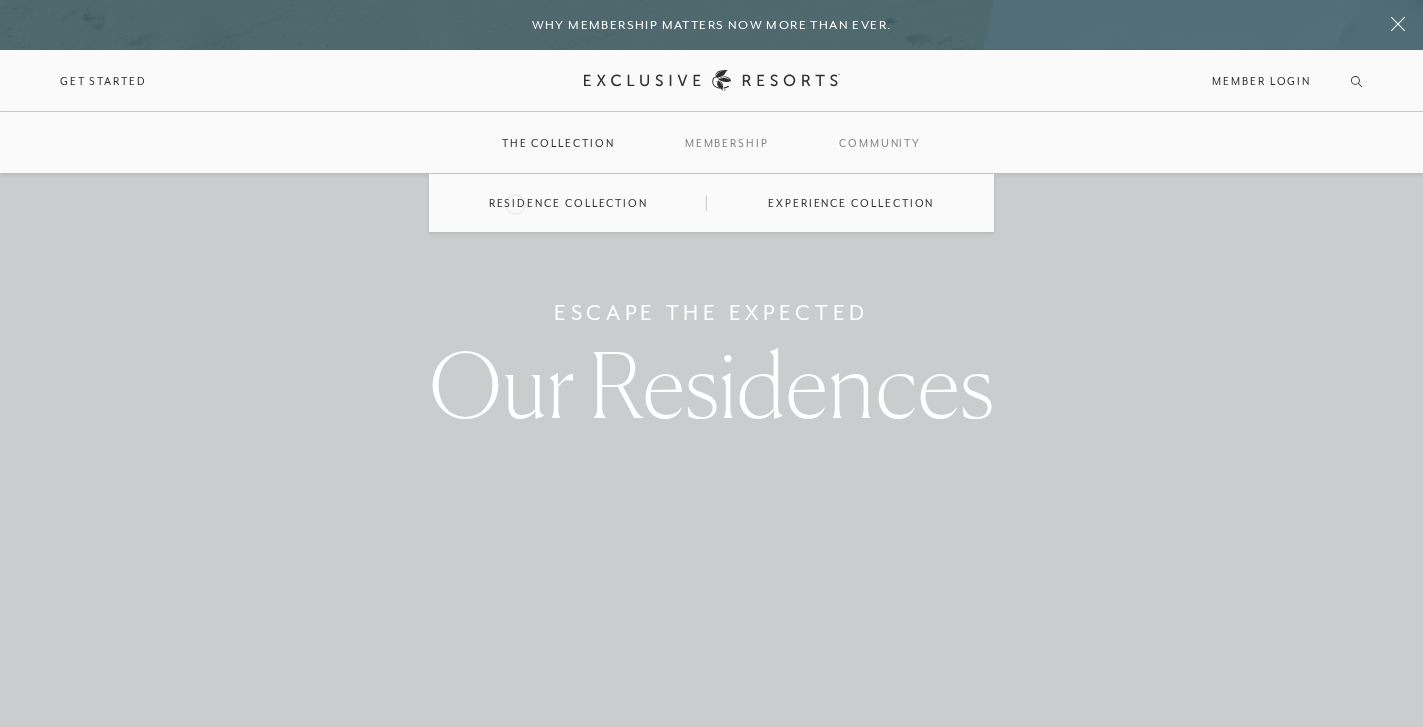 click on "Residence Collection" at bounding box center (568, 203) 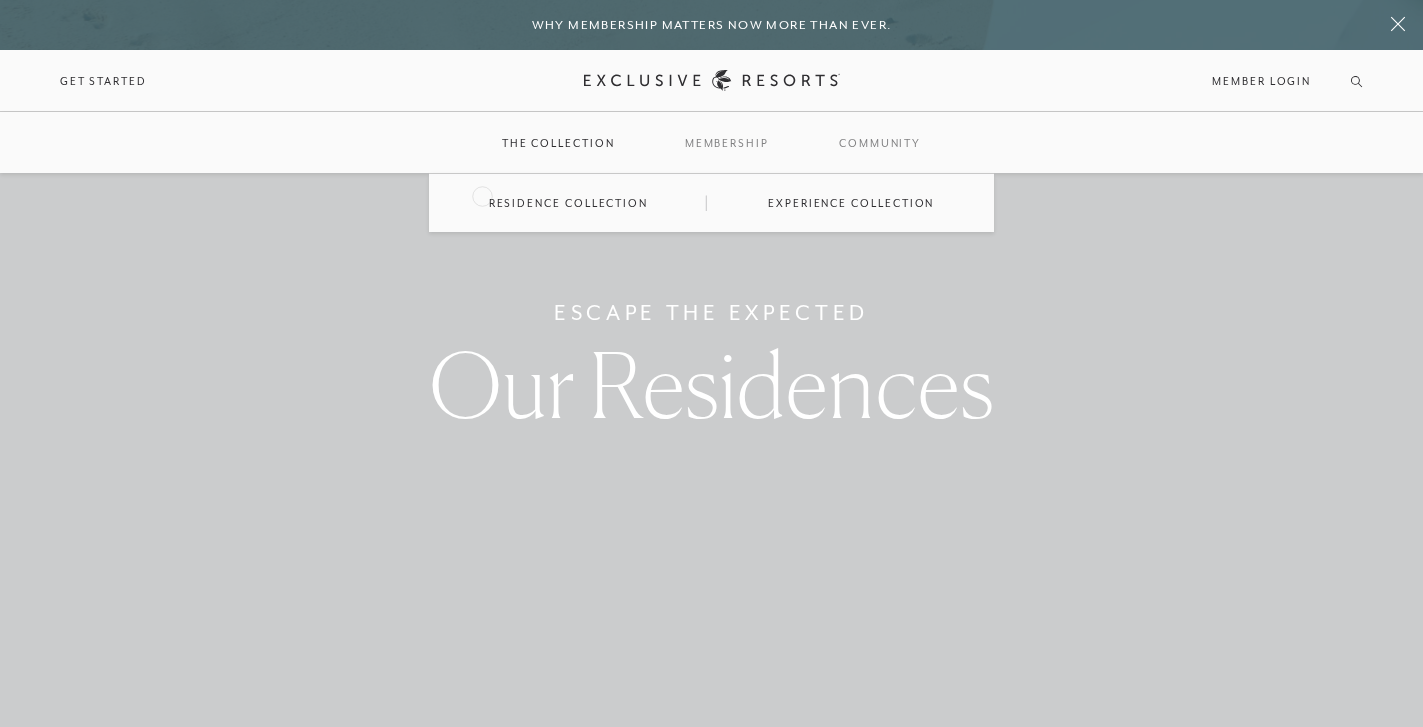 click on "Residence Collection" at bounding box center [568, 203] 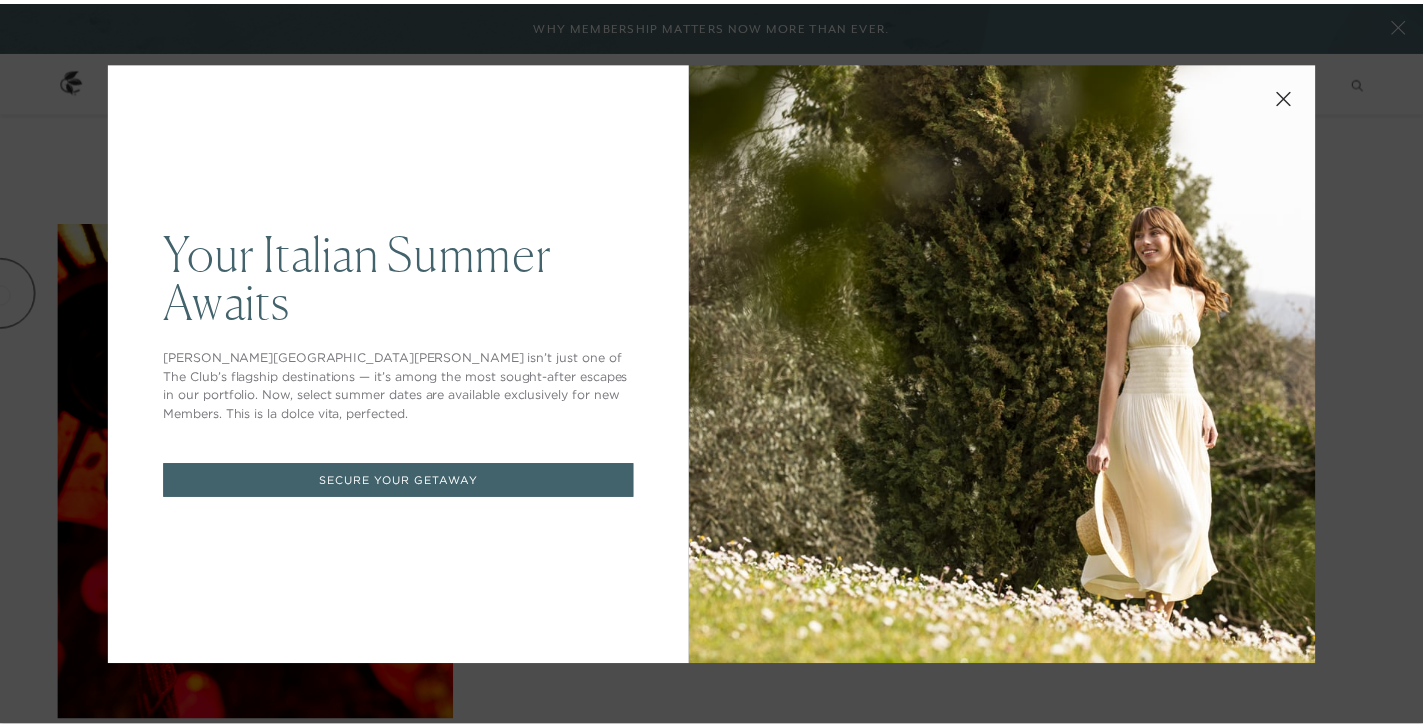 scroll, scrollTop: 0, scrollLeft: 0, axis: both 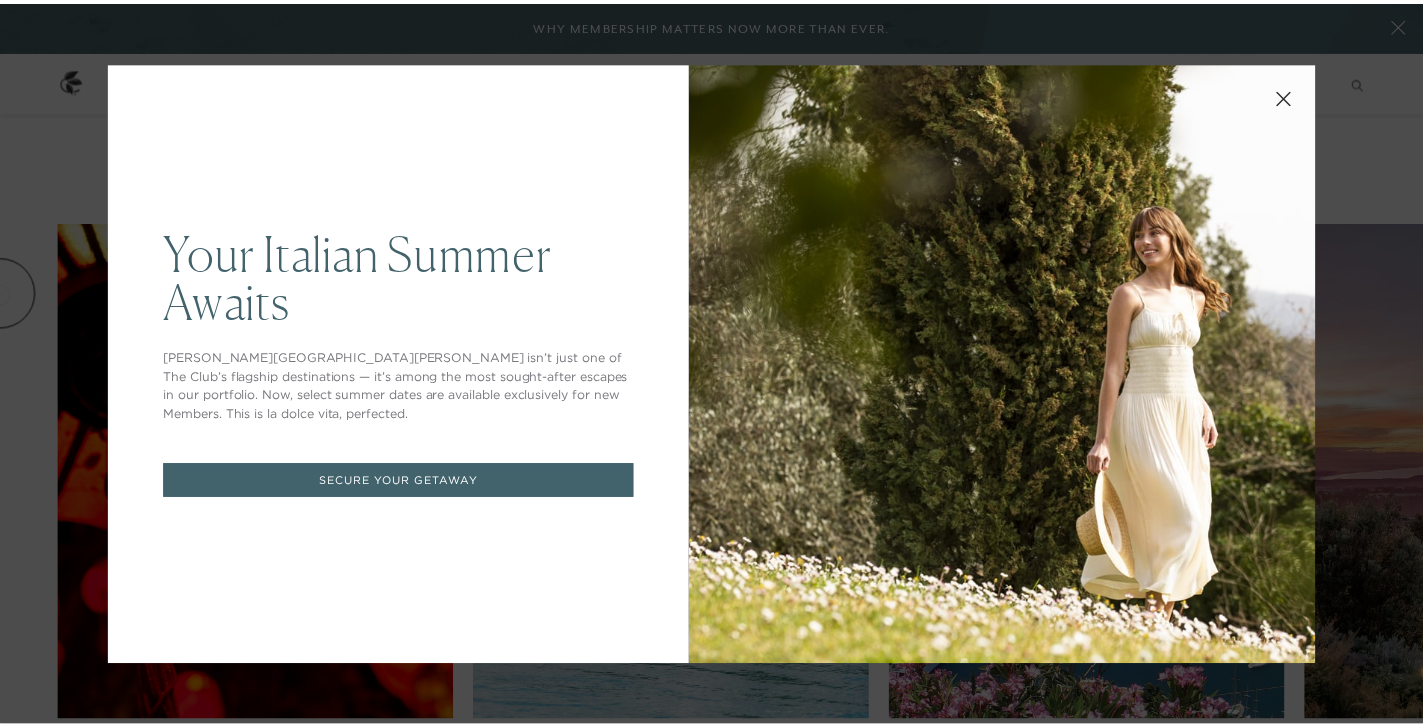 click 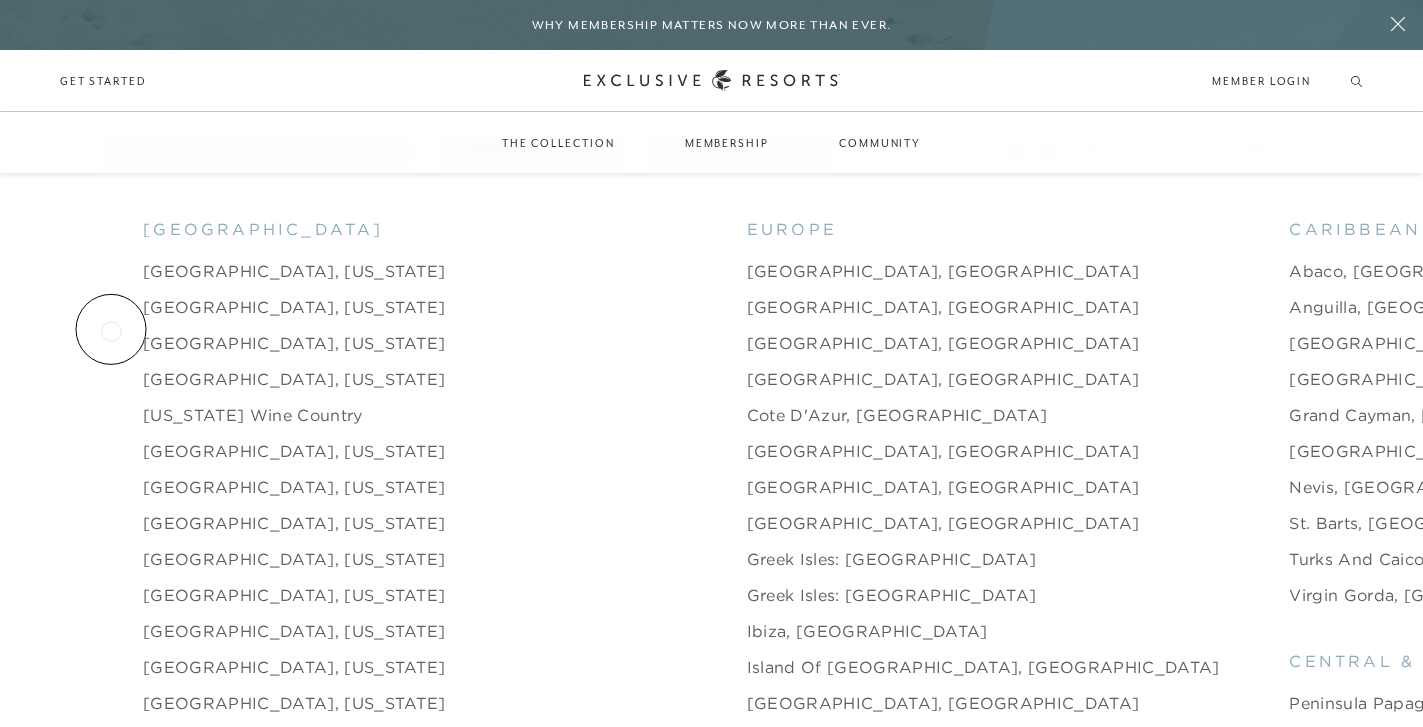 scroll, scrollTop: 1944, scrollLeft: 0, axis: vertical 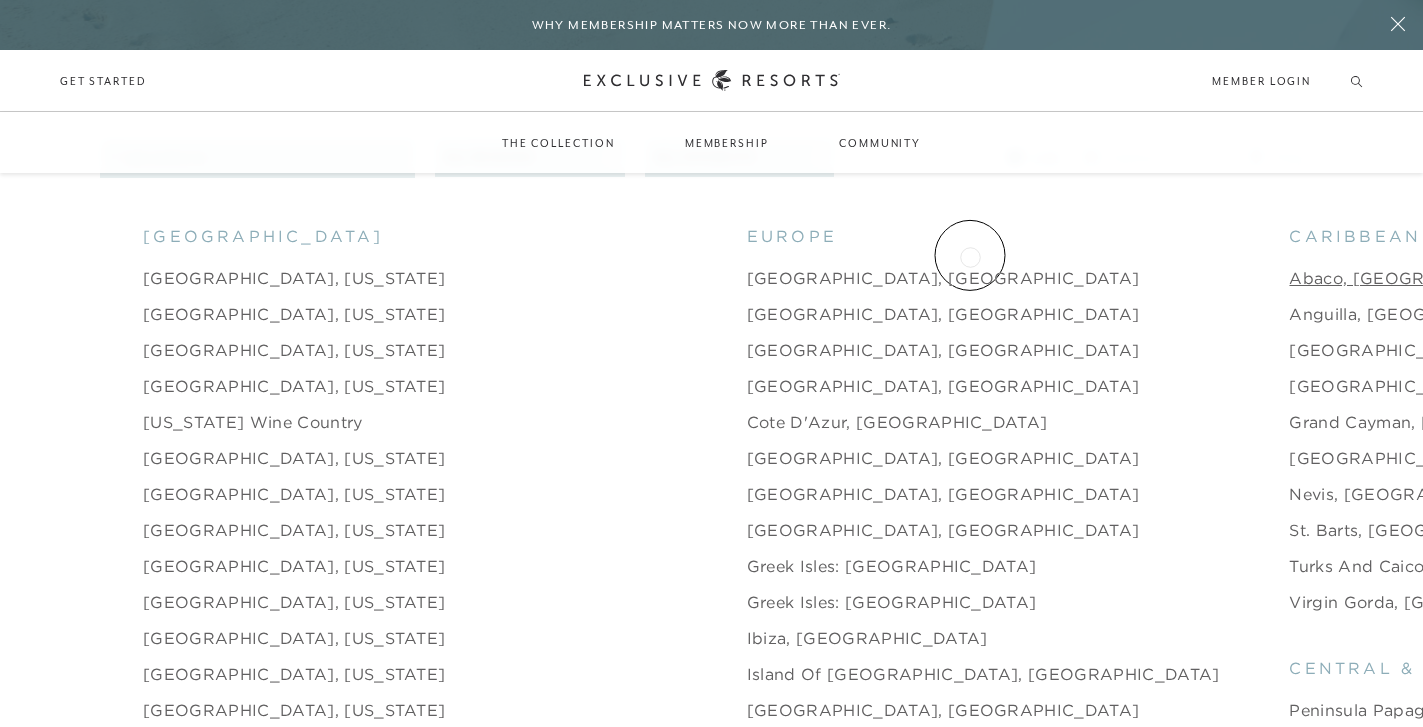 click on "Abaco, [GEOGRAPHIC_DATA]" at bounding box center (1416, 278) 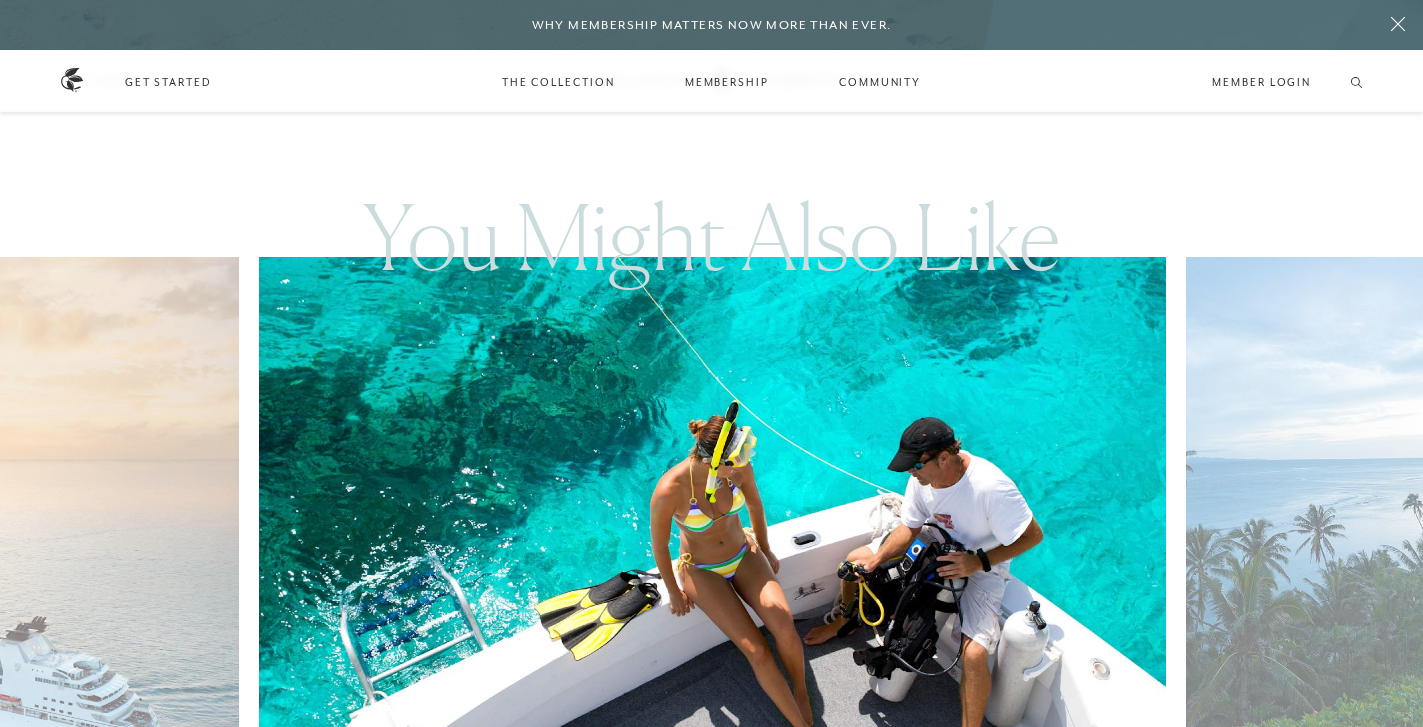 scroll, scrollTop: 4684, scrollLeft: 0, axis: vertical 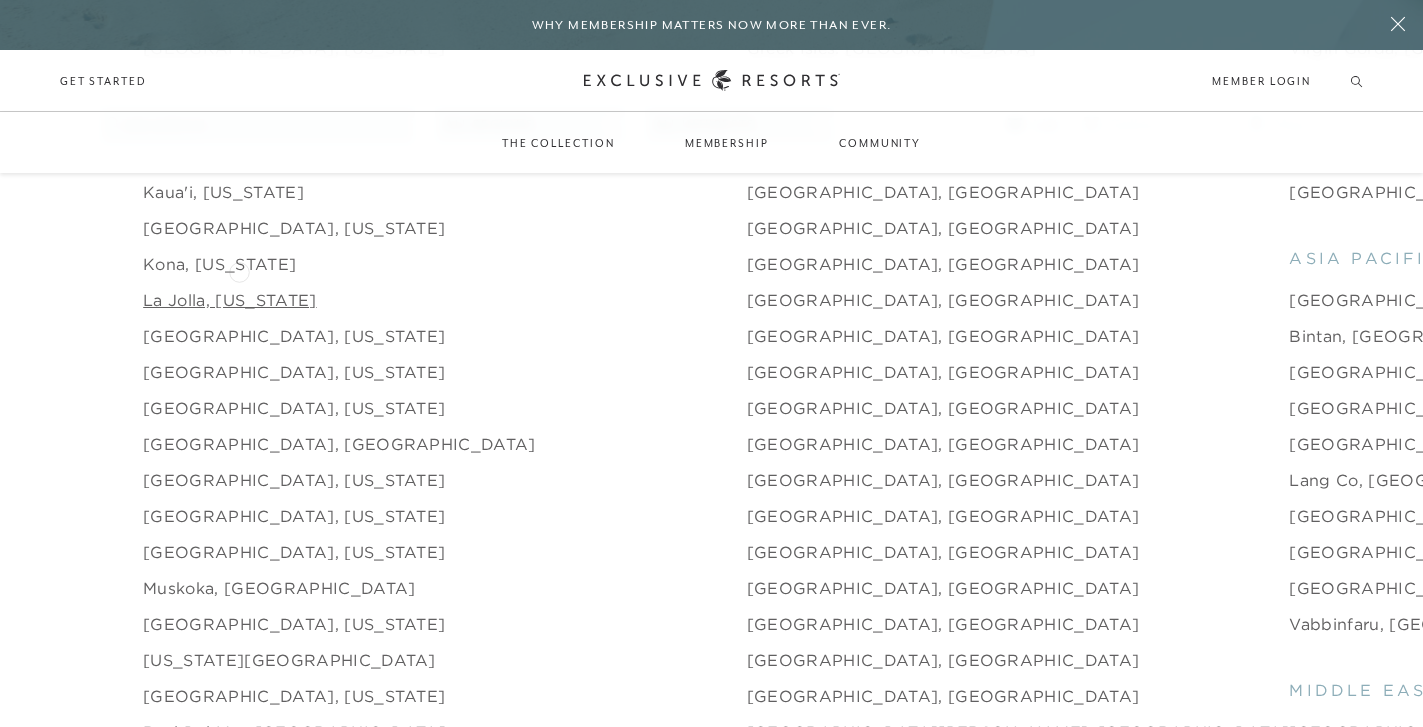 click on "La Jolla, [US_STATE]" at bounding box center [229, 300] 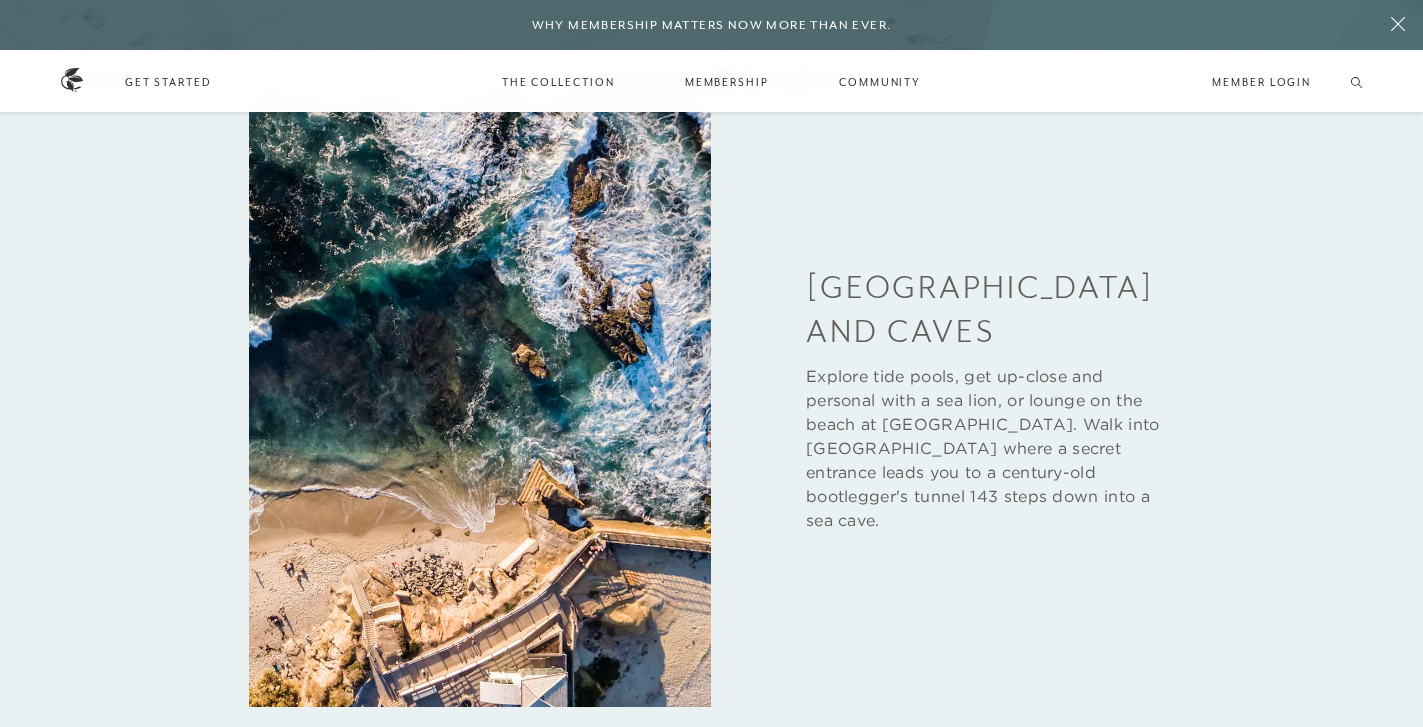 scroll, scrollTop: 2912, scrollLeft: 0, axis: vertical 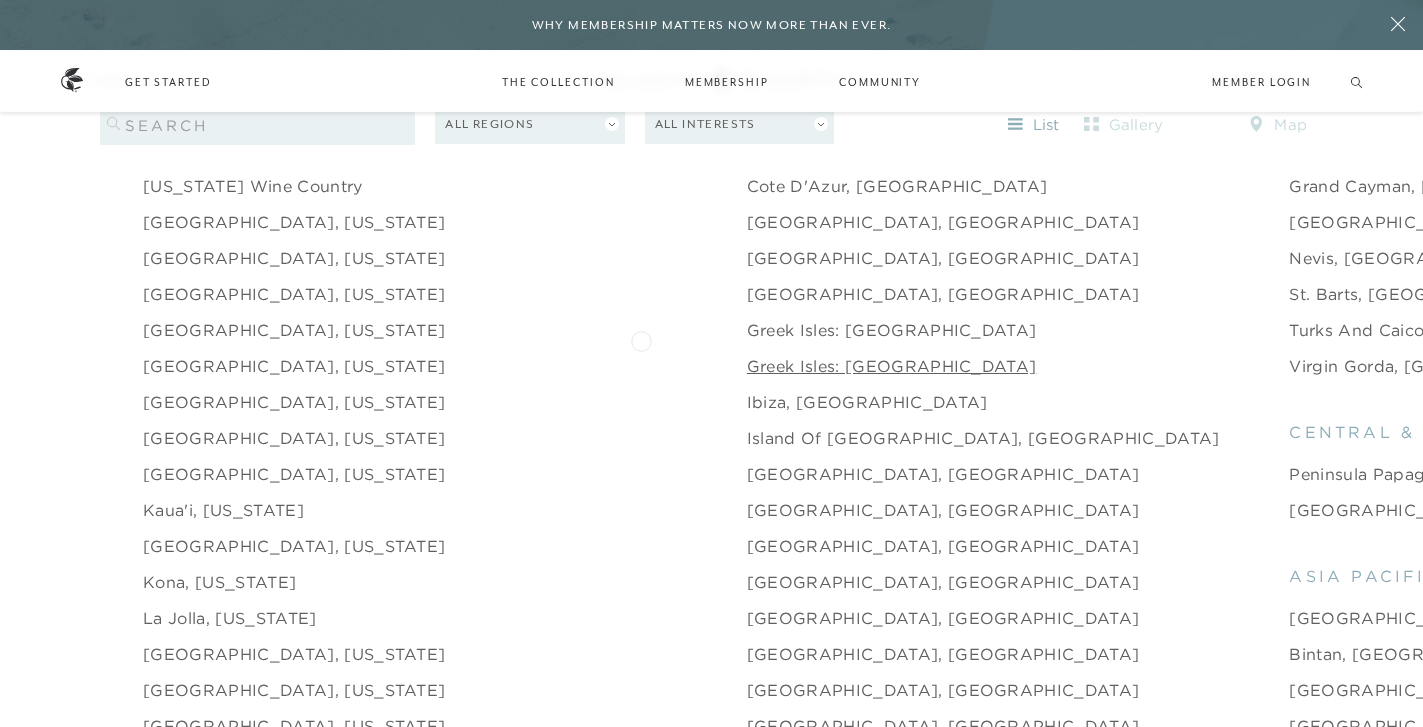 click on "Greek Isles: [GEOGRAPHIC_DATA]" at bounding box center (892, 366) 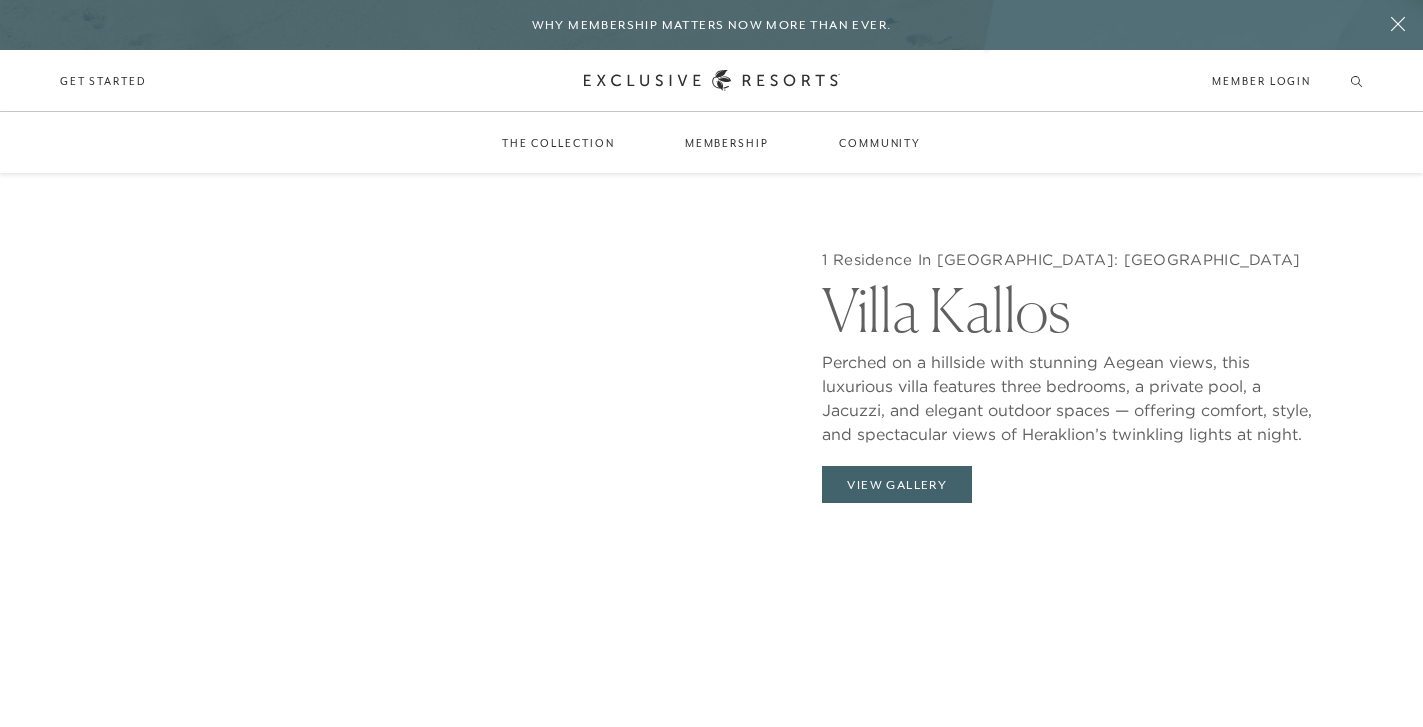 scroll, scrollTop: 1758, scrollLeft: 0, axis: vertical 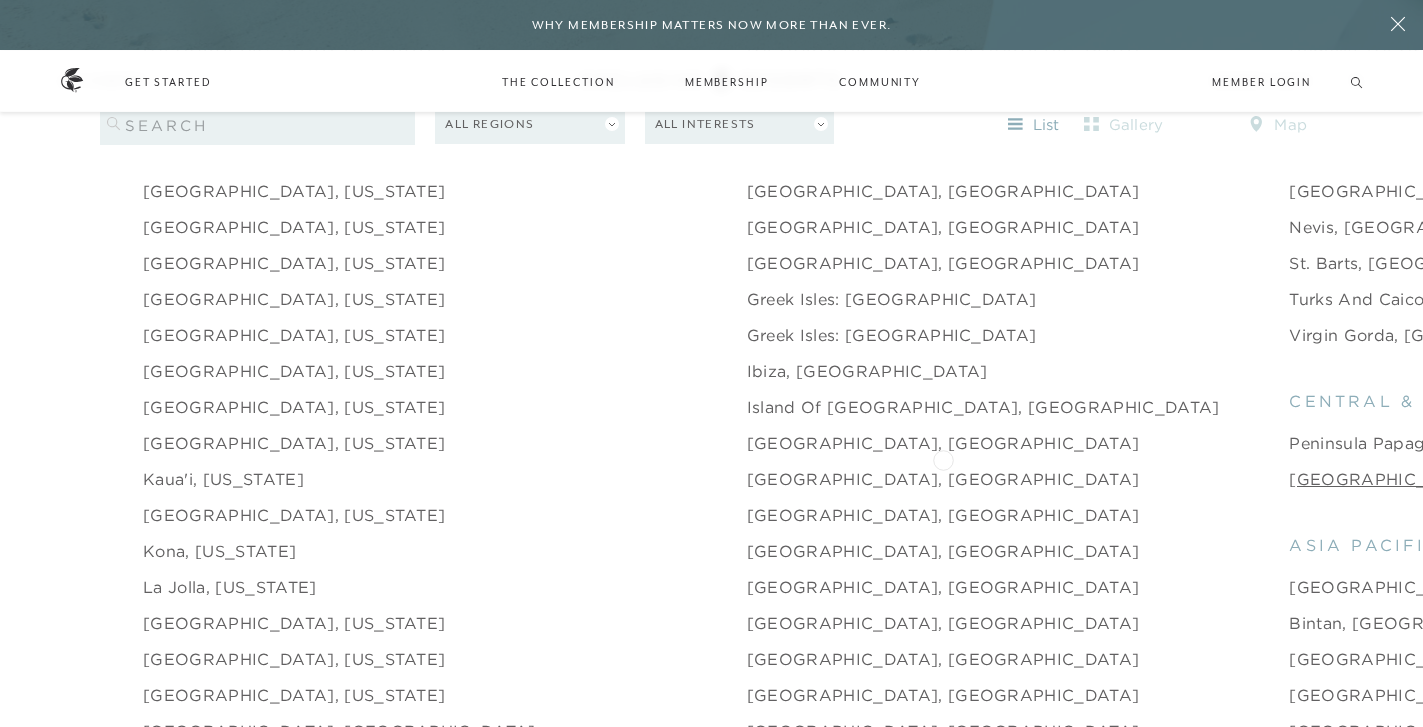 click on "[GEOGRAPHIC_DATA], [GEOGRAPHIC_DATA]" at bounding box center [1485, 479] 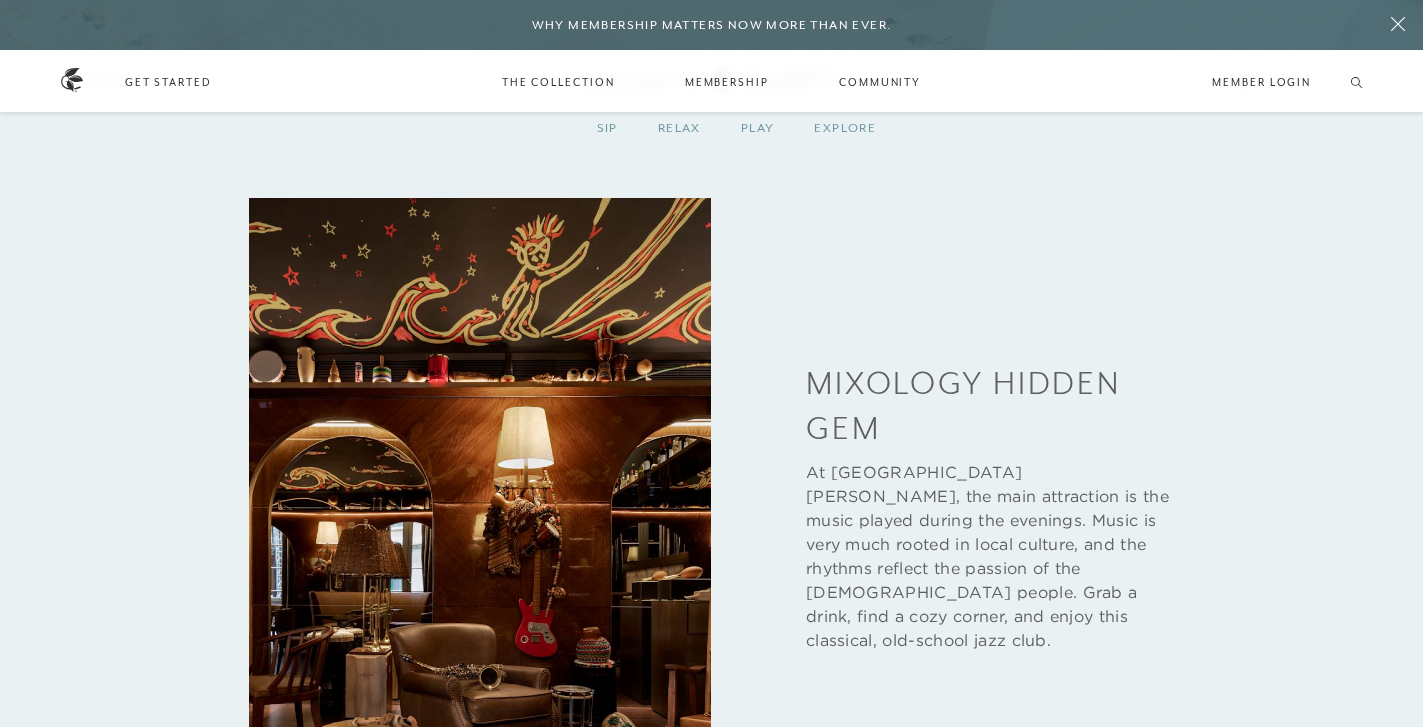 scroll, scrollTop: 2935, scrollLeft: 0, axis: vertical 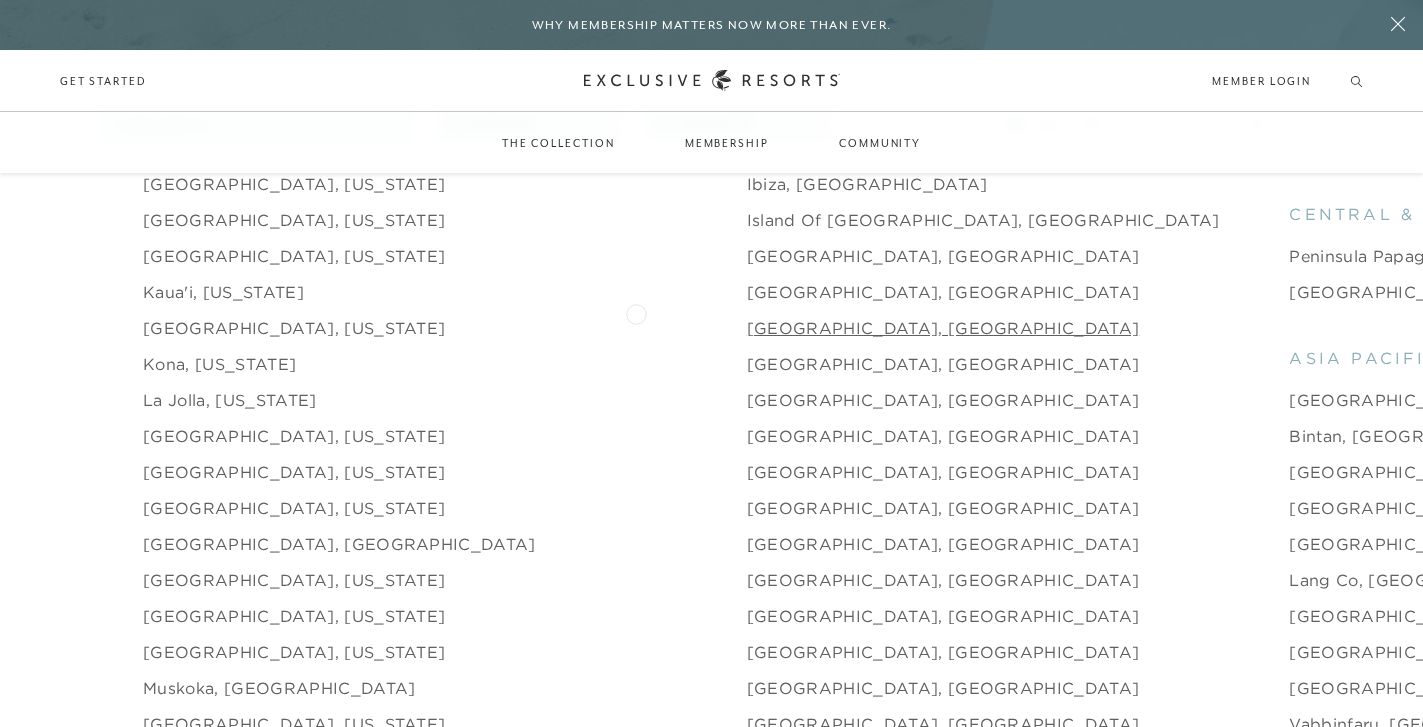 click on "[GEOGRAPHIC_DATA], [GEOGRAPHIC_DATA]" at bounding box center [943, 328] 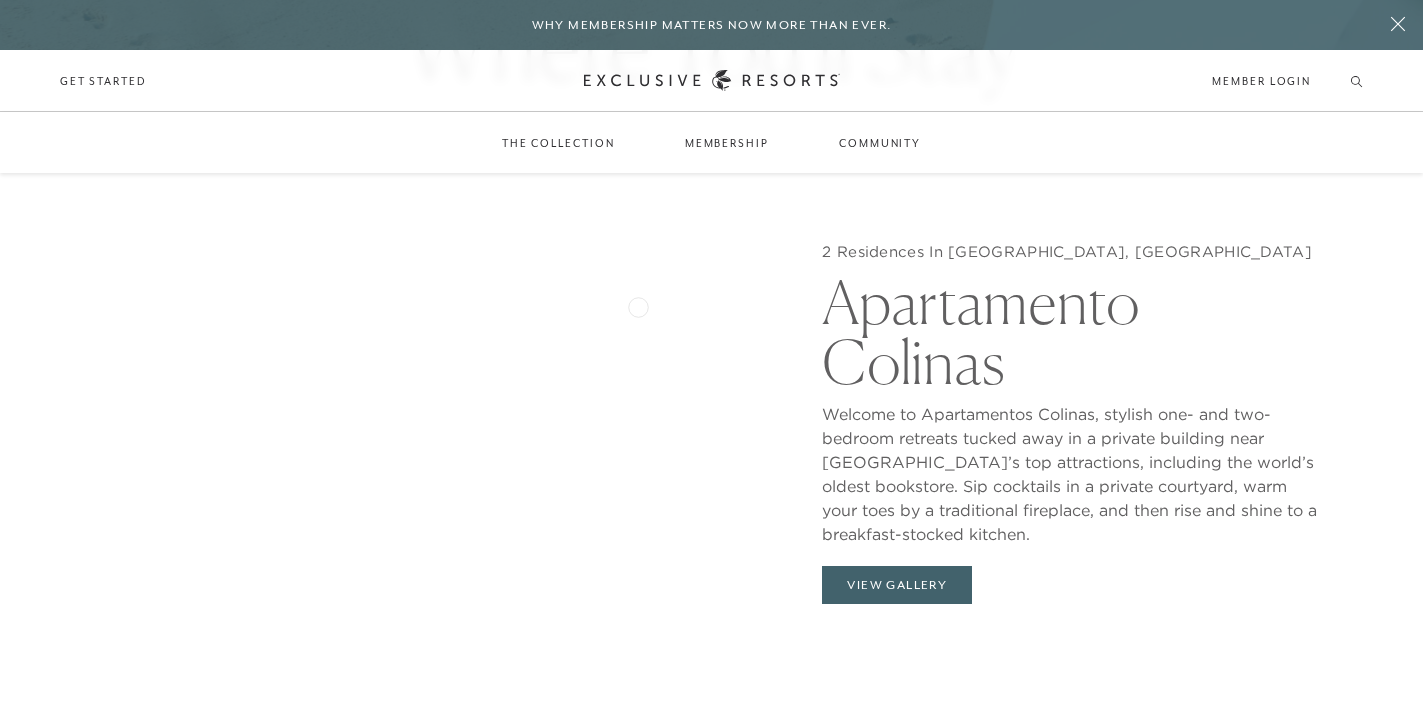 scroll, scrollTop: 1867, scrollLeft: 0, axis: vertical 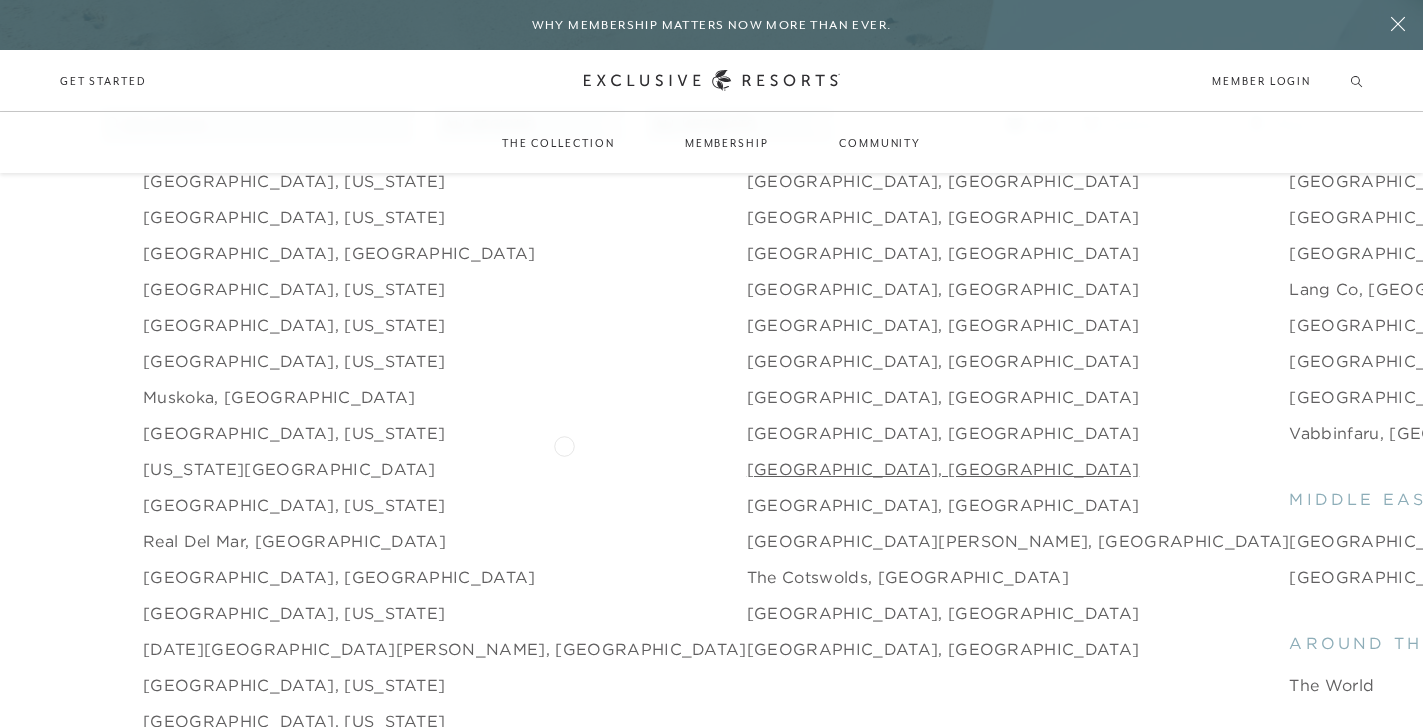 click on "[GEOGRAPHIC_DATA], [GEOGRAPHIC_DATA]" at bounding box center (943, 469) 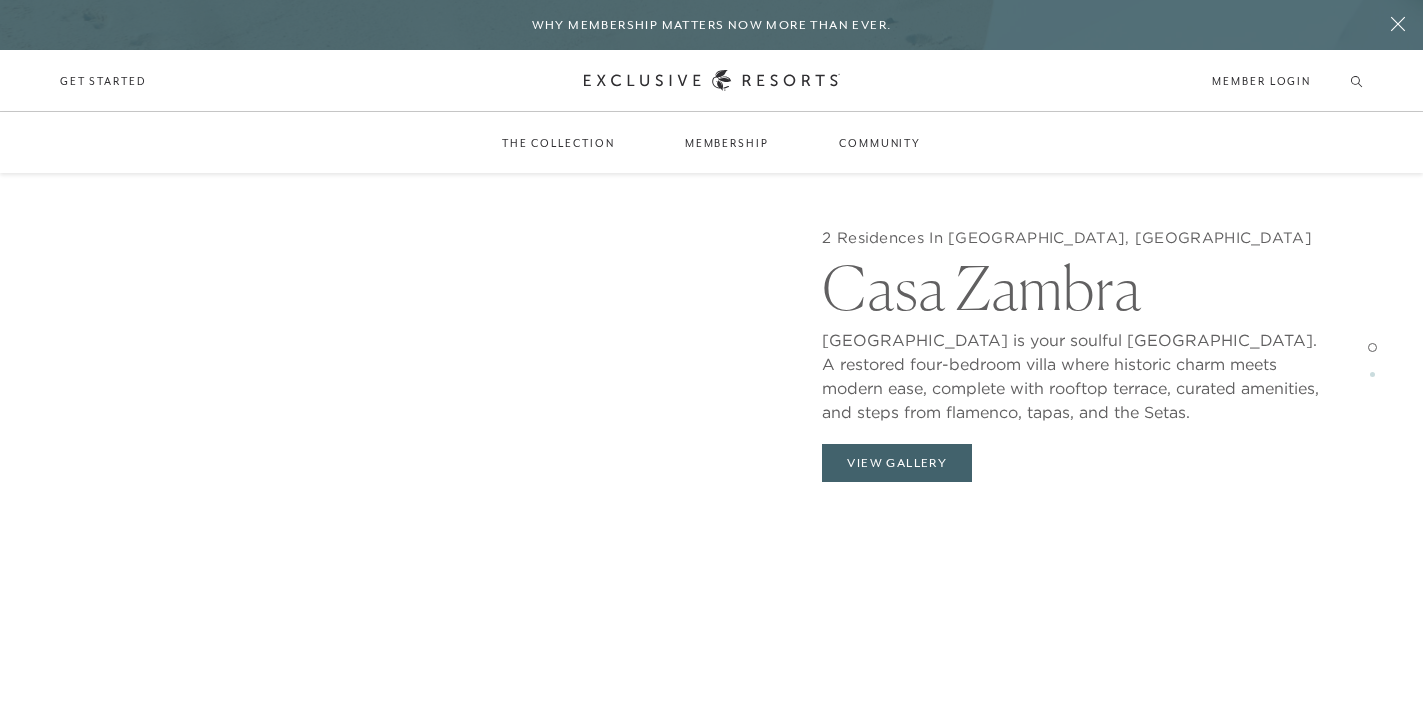 scroll, scrollTop: 1903, scrollLeft: 0, axis: vertical 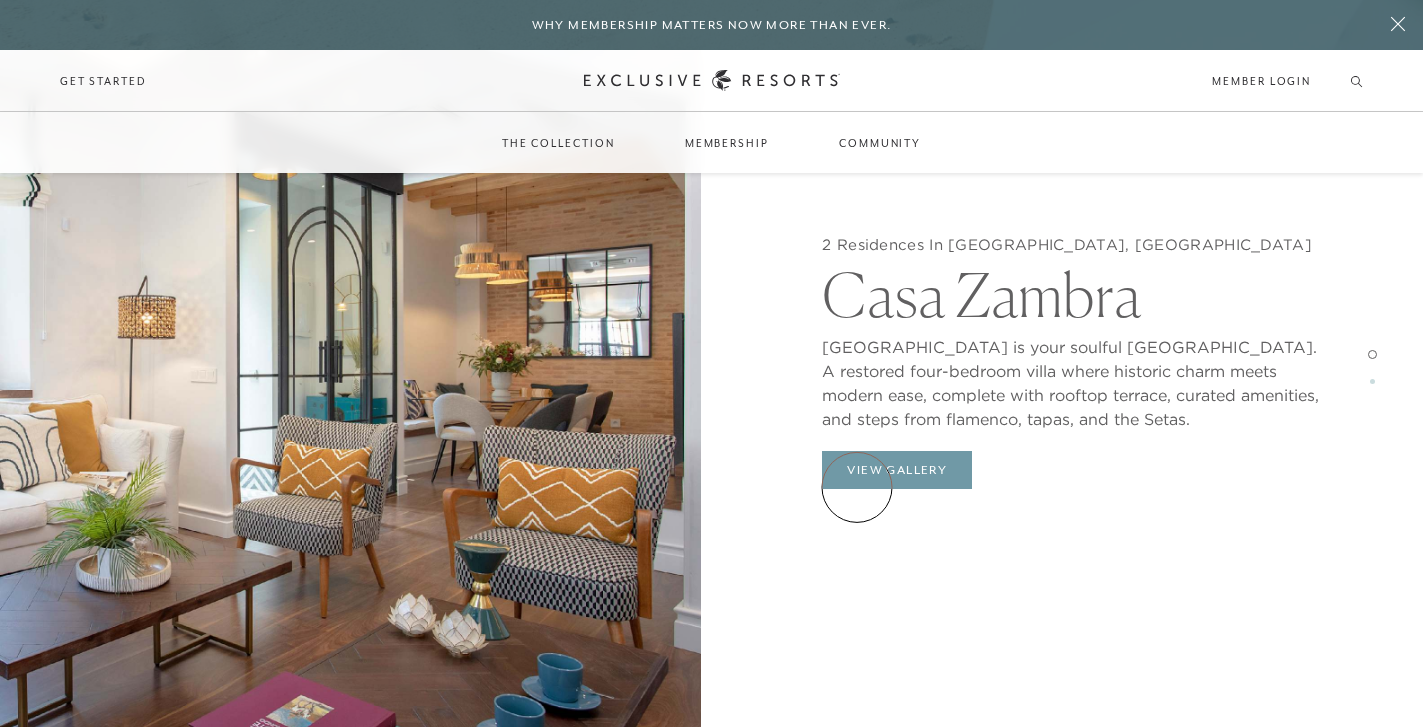 click on "View Gallery" at bounding box center (897, 470) 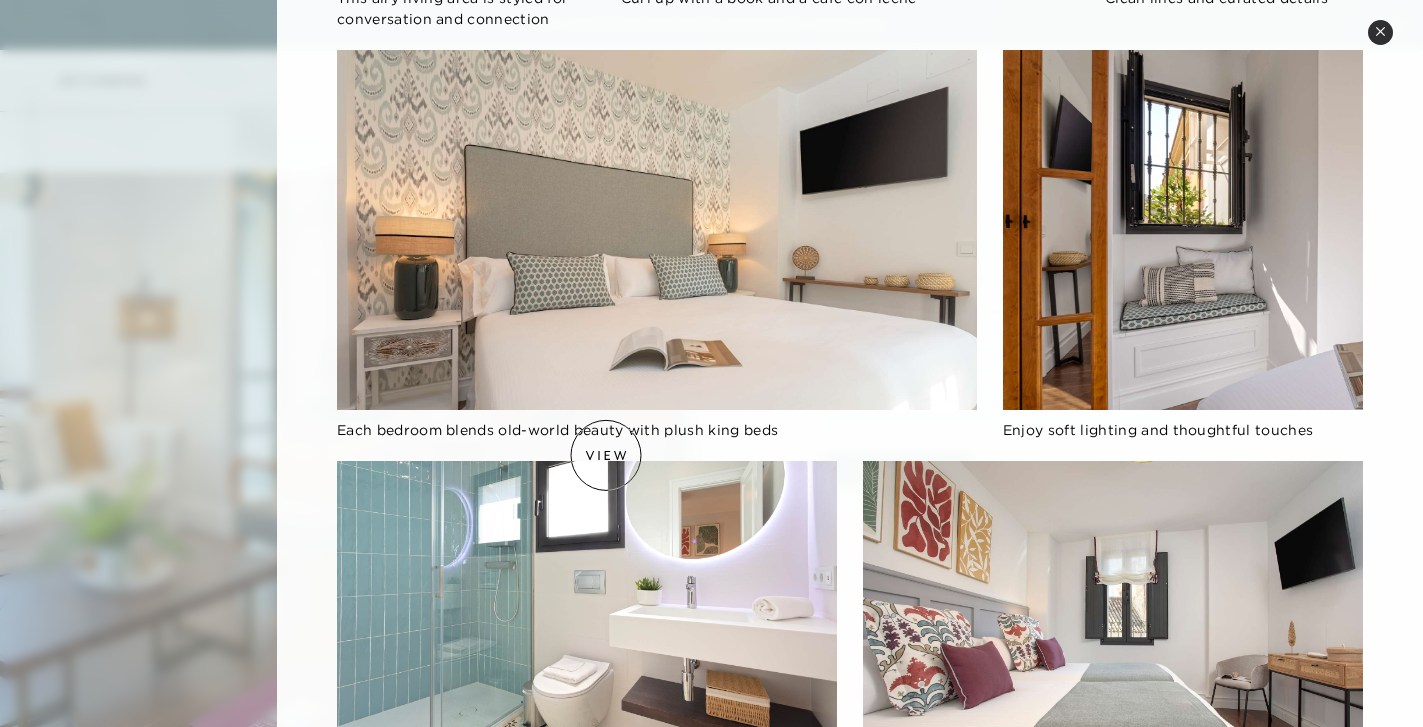 scroll, scrollTop: 1604, scrollLeft: 0, axis: vertical 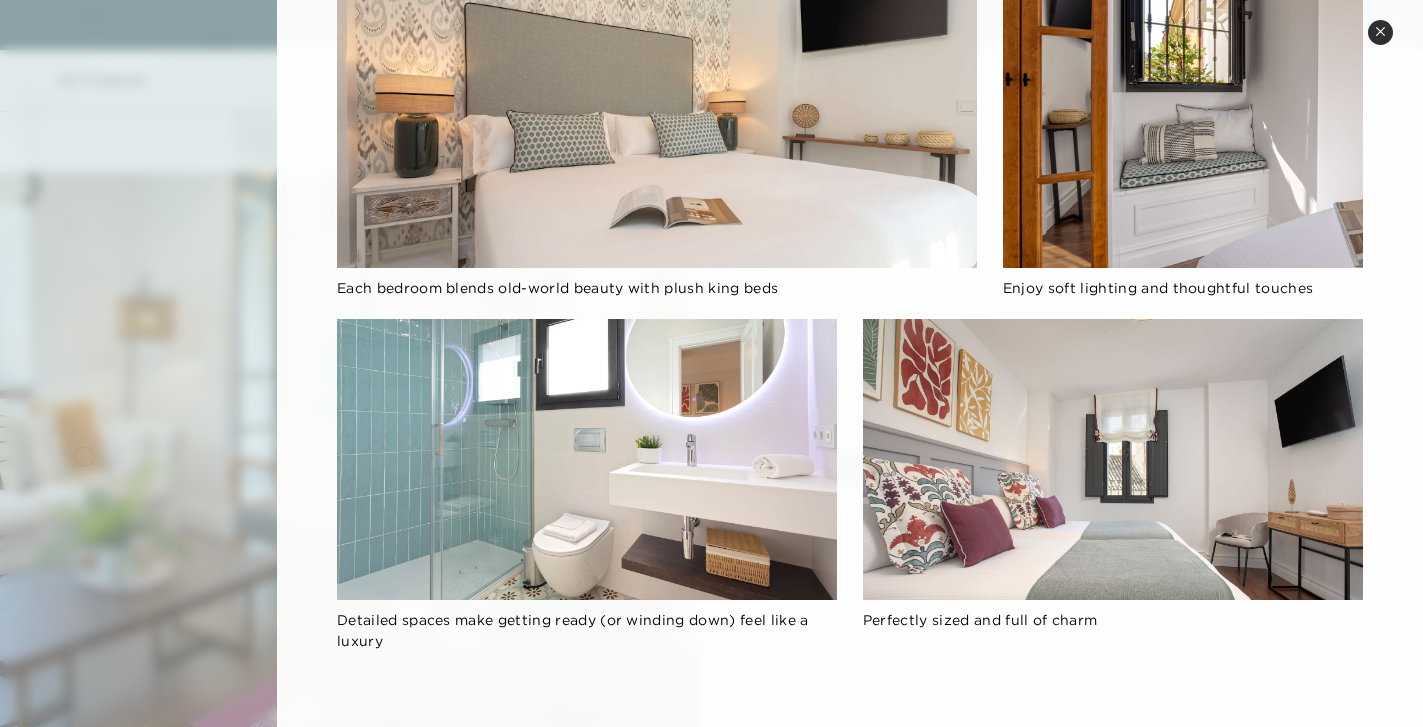 click 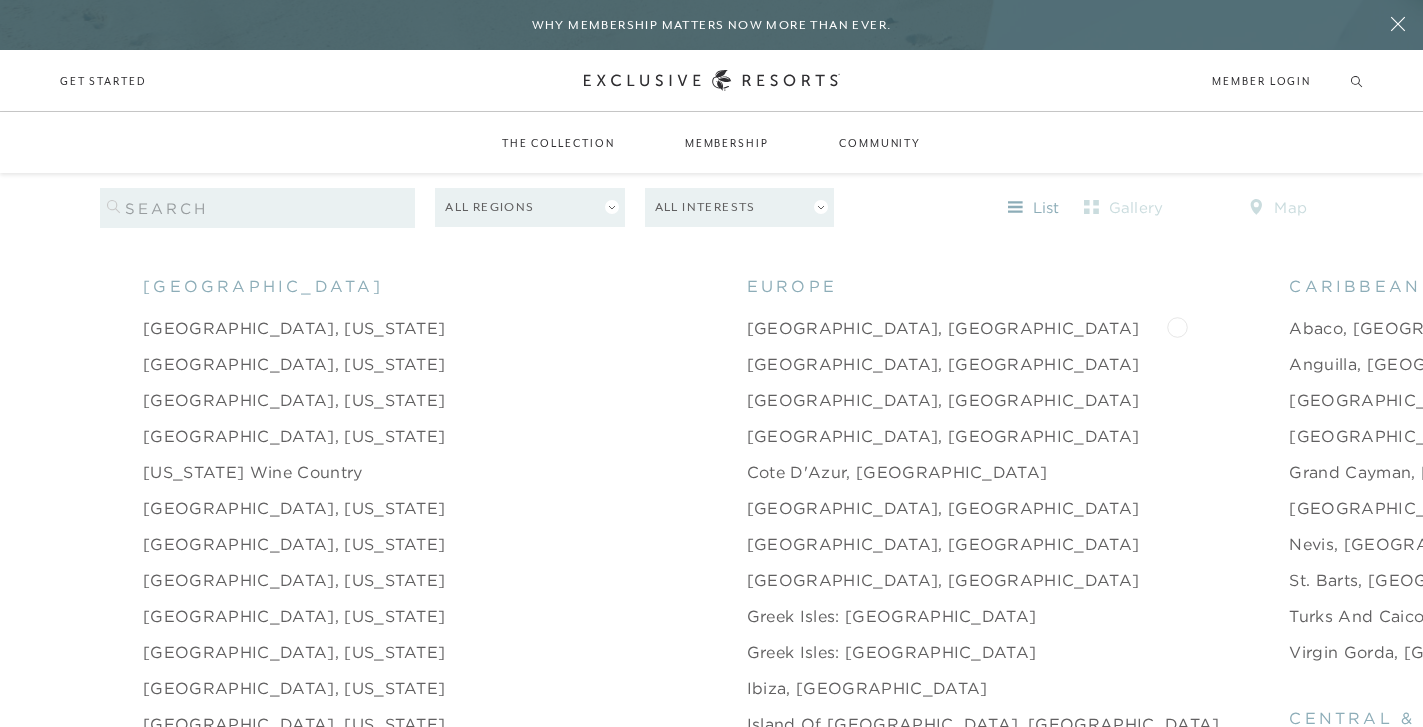 scroll, scrollTop: 1895, scrollLeft: 0, axis: vertical 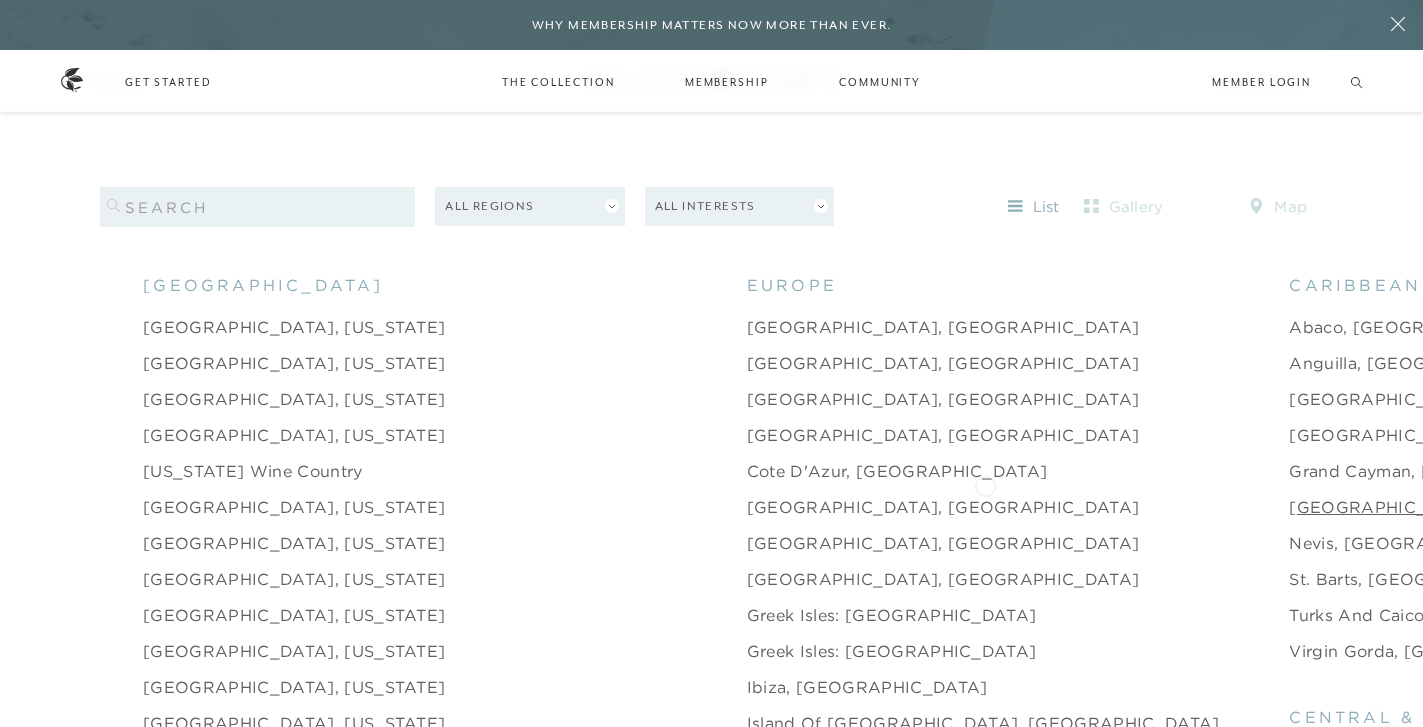 click on "[GEOGRAPHIC_DATA], [GEOGRAPHIC_DATA]" at bounding box center [1485, 507] 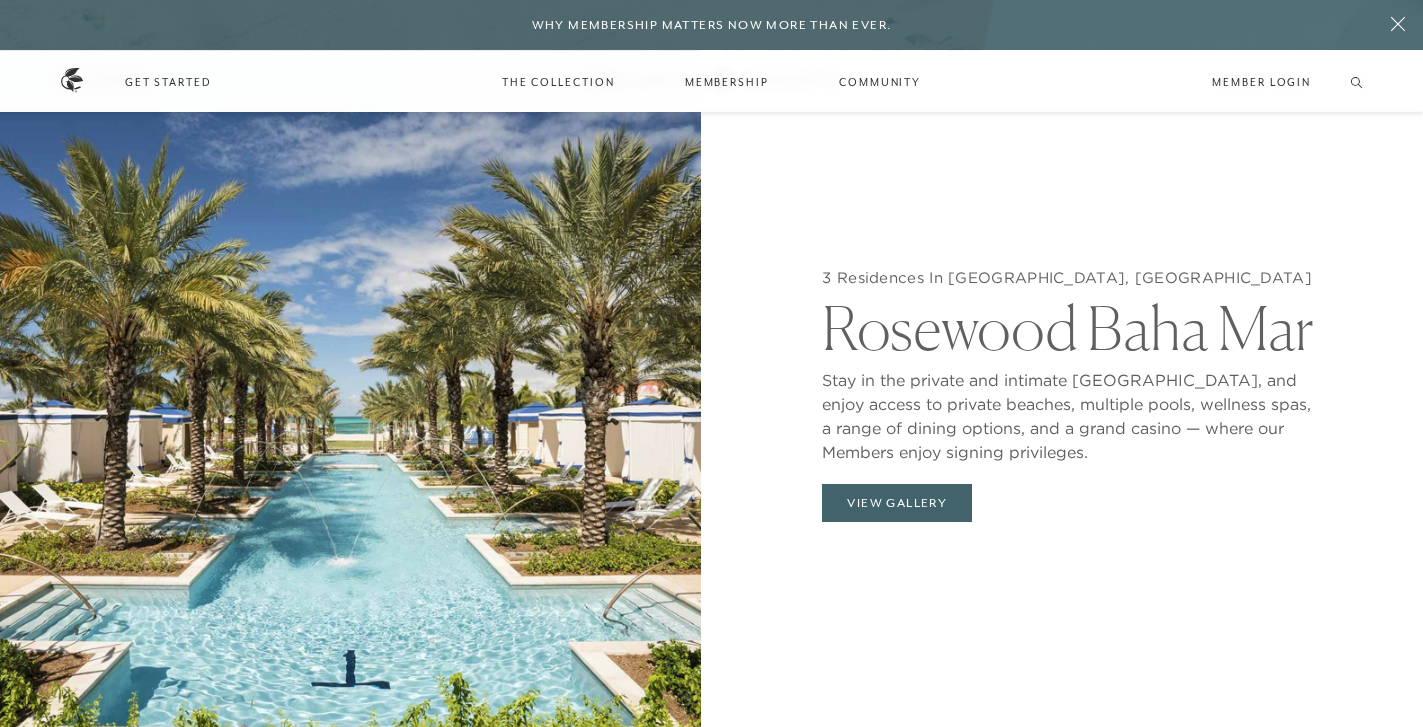 scroll, scrollTop: 1902, scrollLeft: 0, axis: vertical 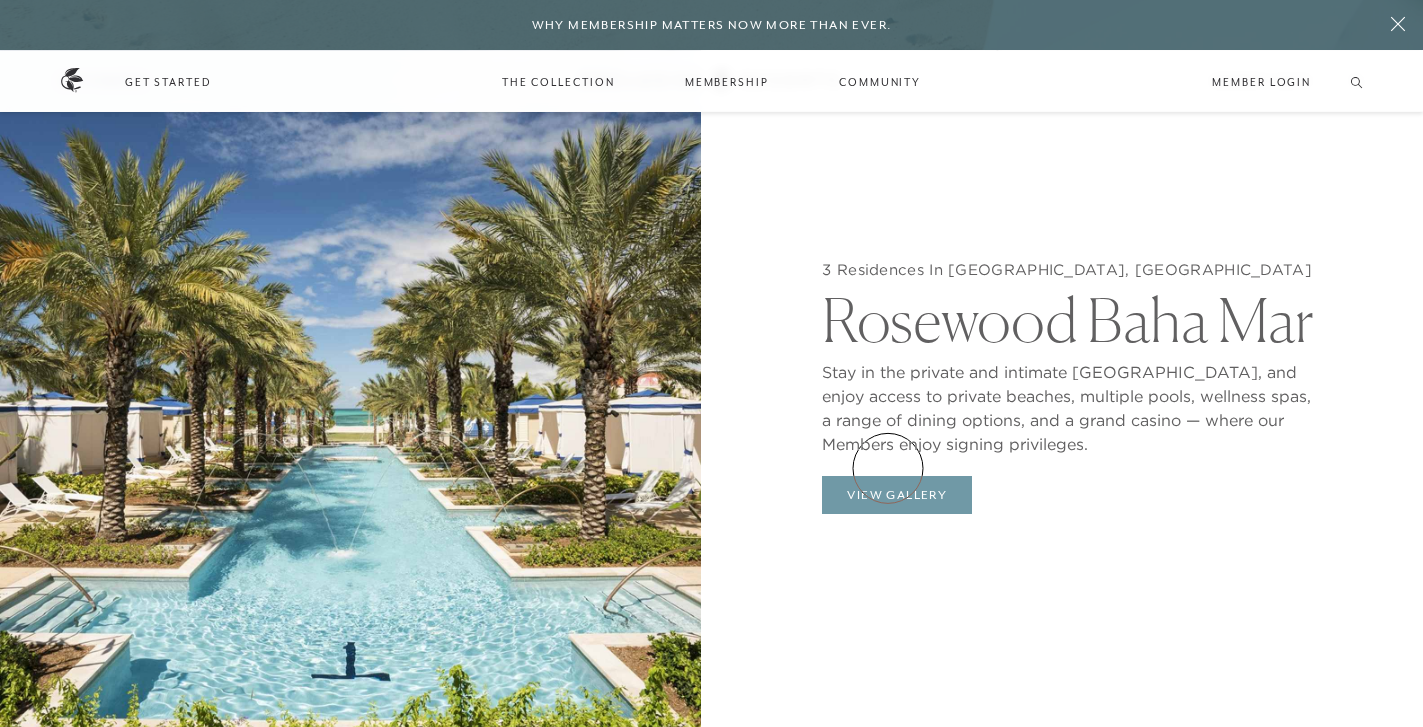 click on "View Gallery" at bounding box center [897, 495] 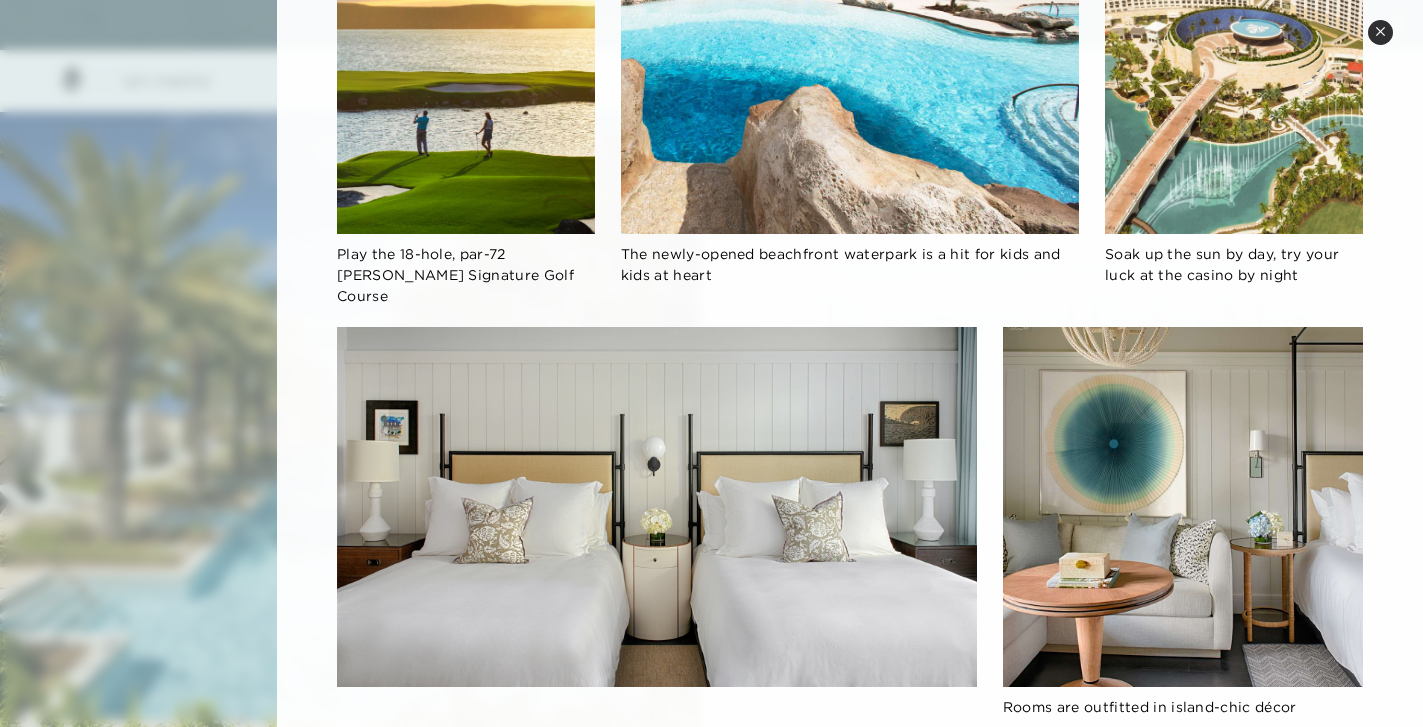 scroll, scrollTop: 1251, scrollLeft: 0, axis: vertical 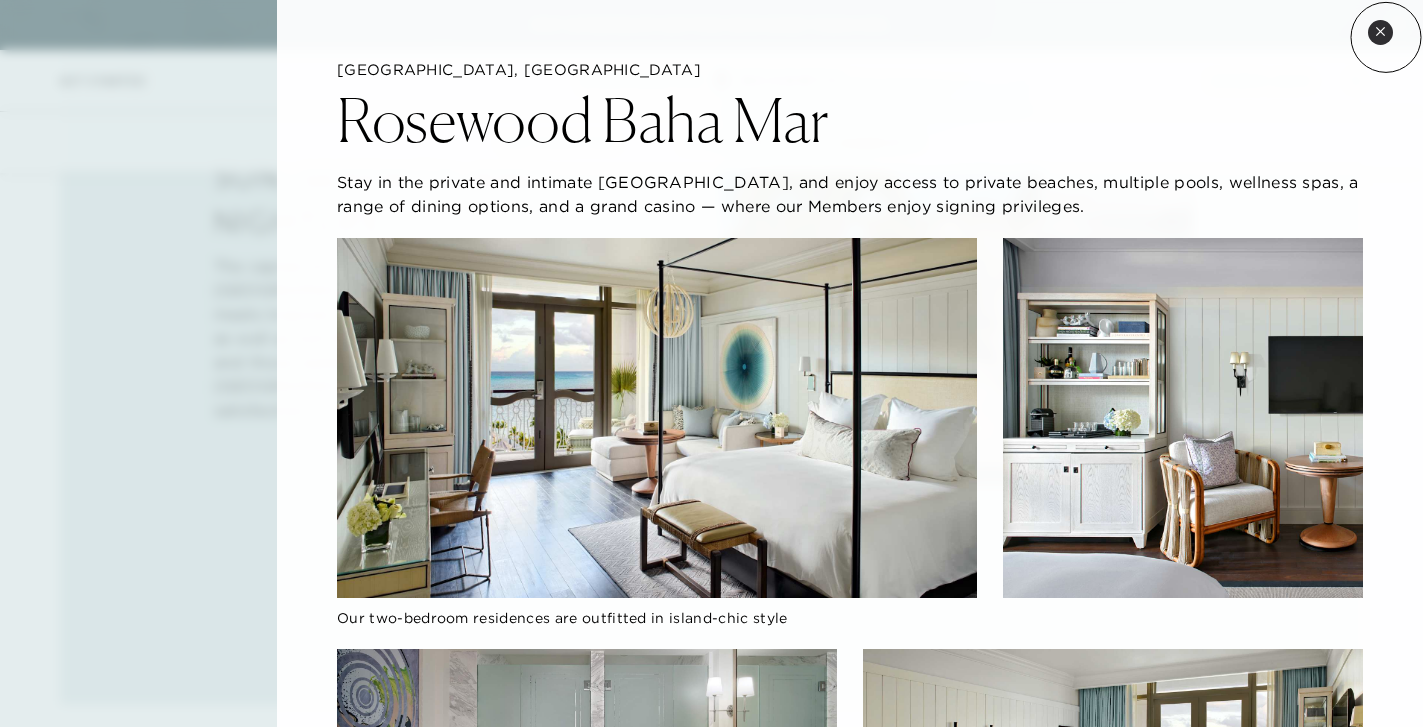 click on "Close quickview" at bounding box center (1380, 32) 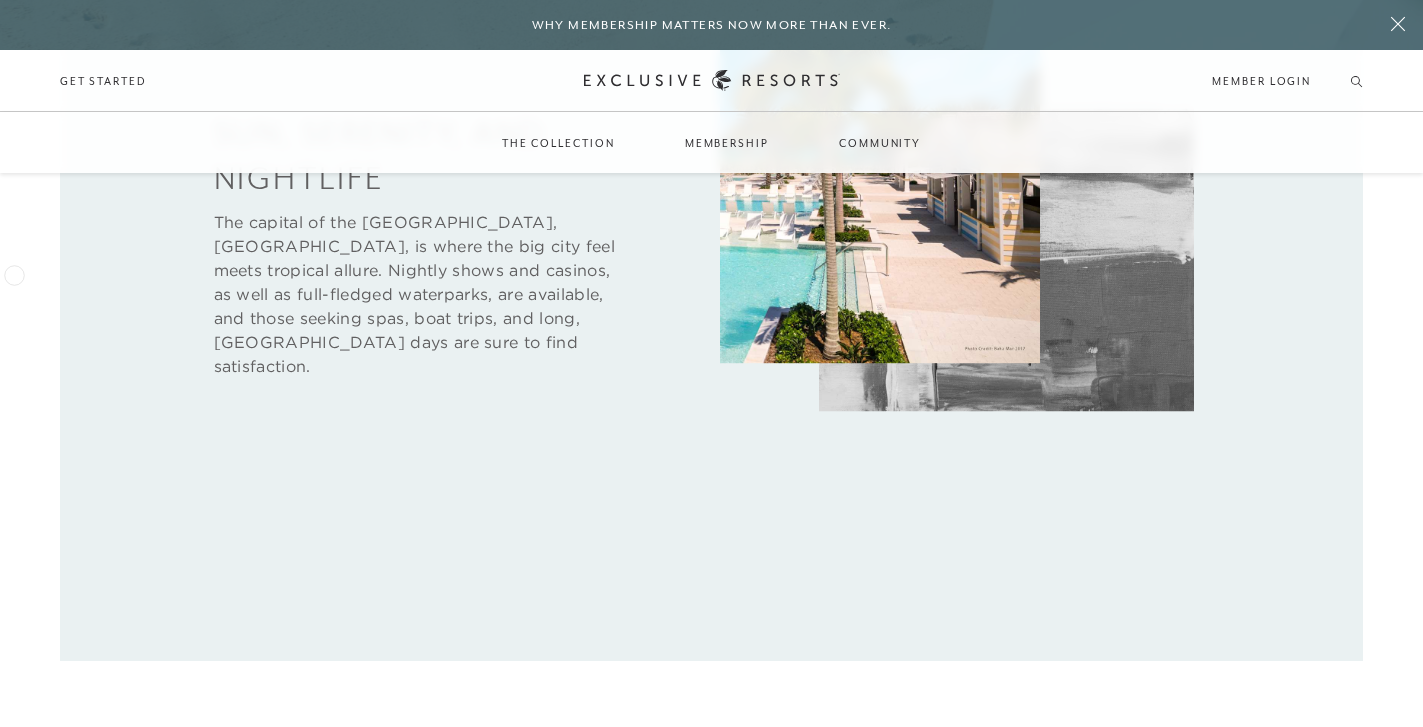 scroll, scrollTop: 0, scrollLeft: 0, axis: both 